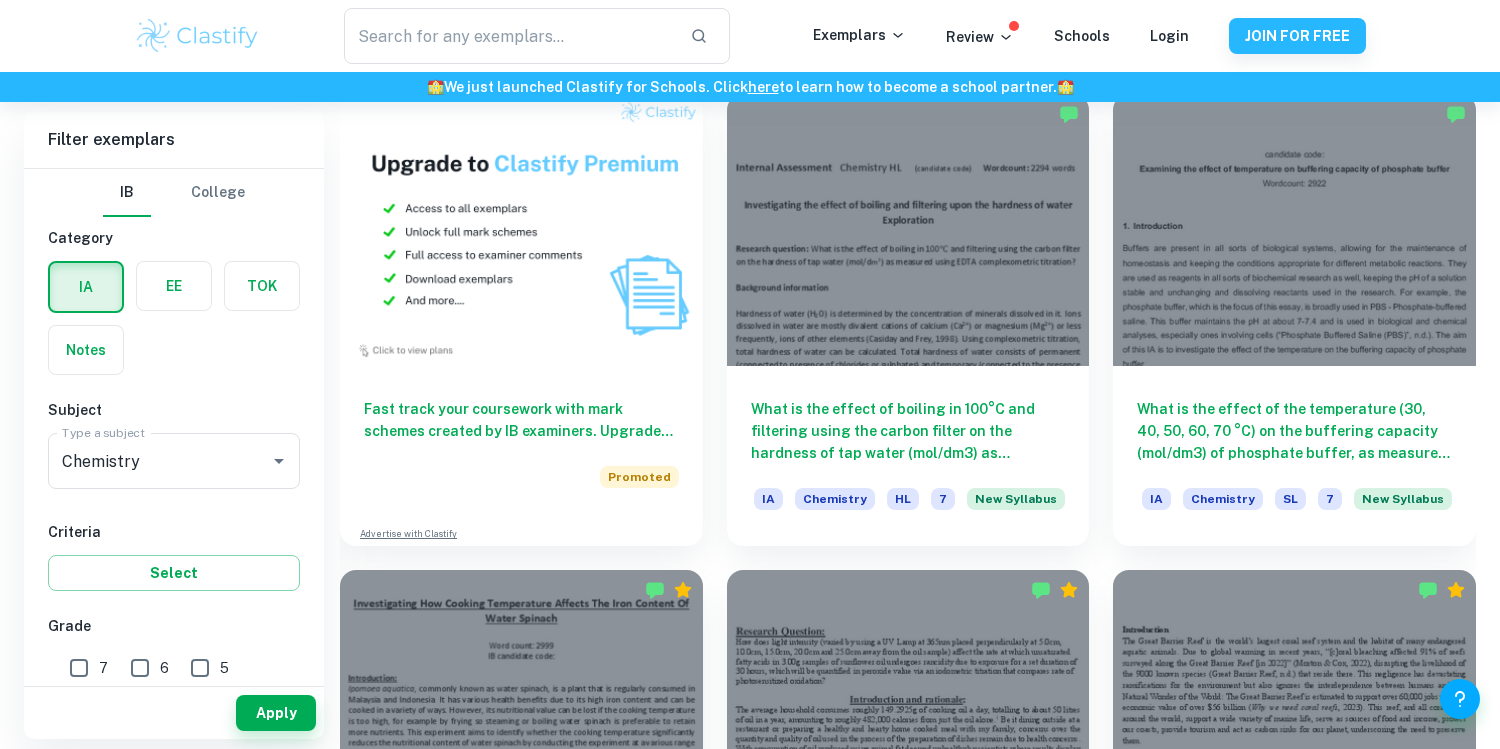 scroll, scrollTop: 1596, scrollLeft: 0, axis: vertical 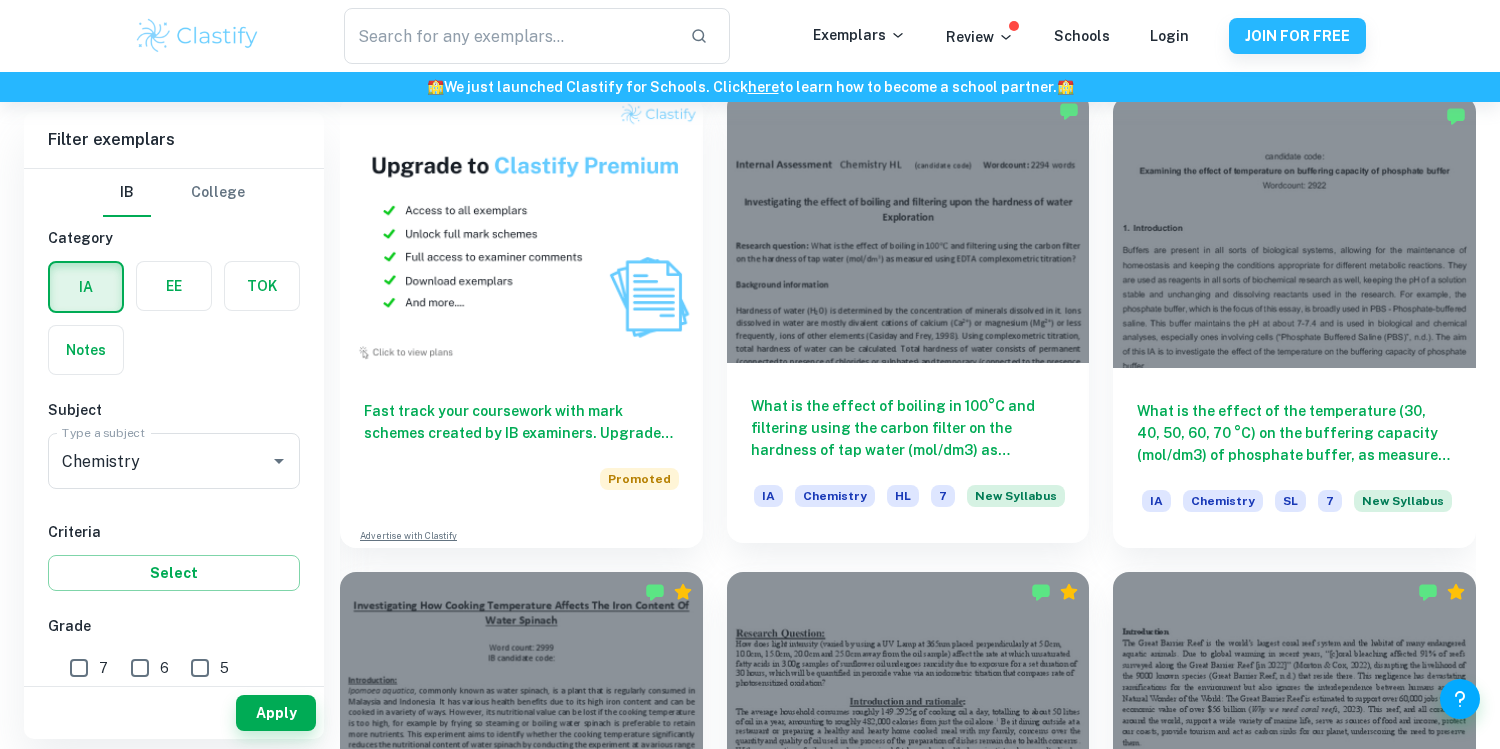 click on "What is the effect of boiling in 100°C and filtering using the carbon filter on the hardness of tap water (mol/dm3) as measured using EDTA complexometric titration?" at bounding box center (908, 428) 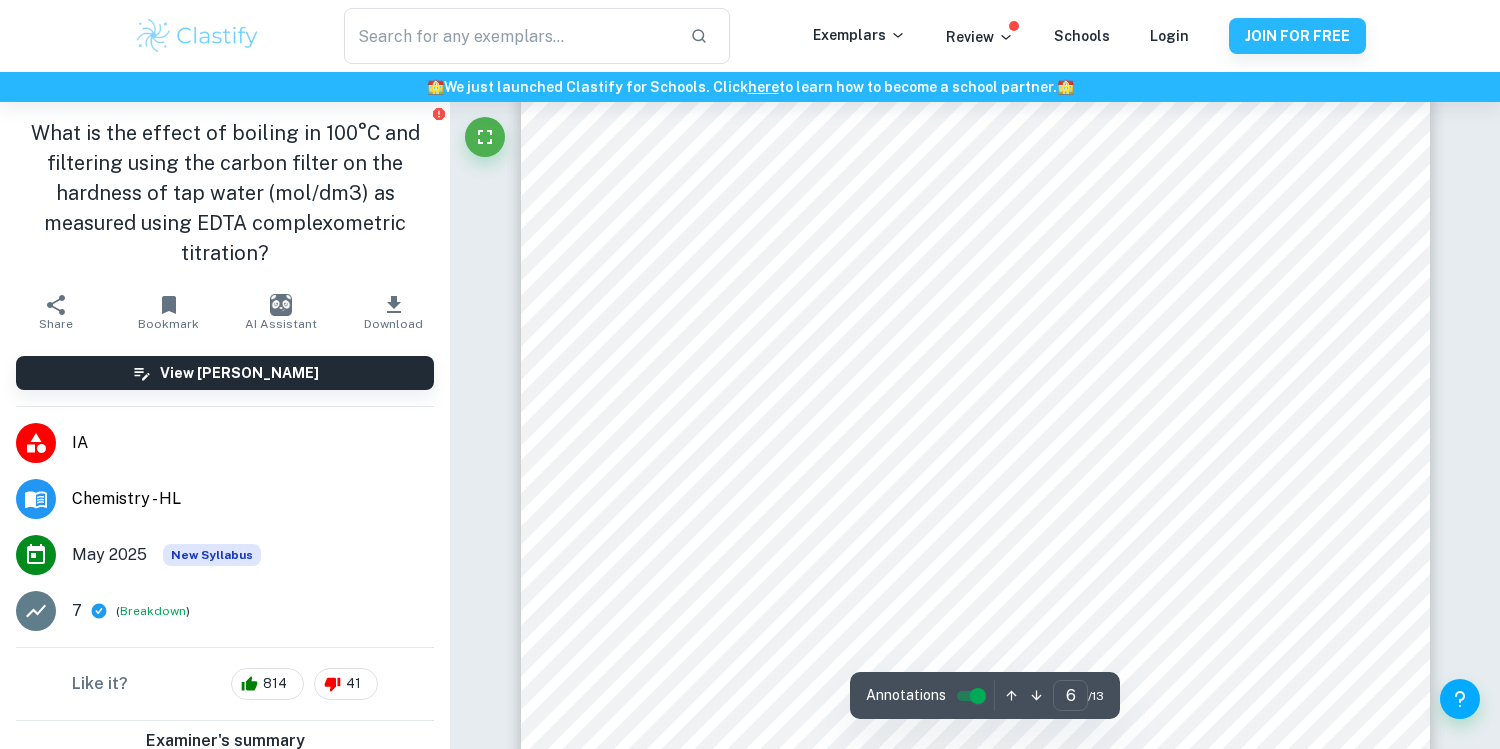 scroll, scrollTop: 7086, scrollLeft: 0, axis: vertical 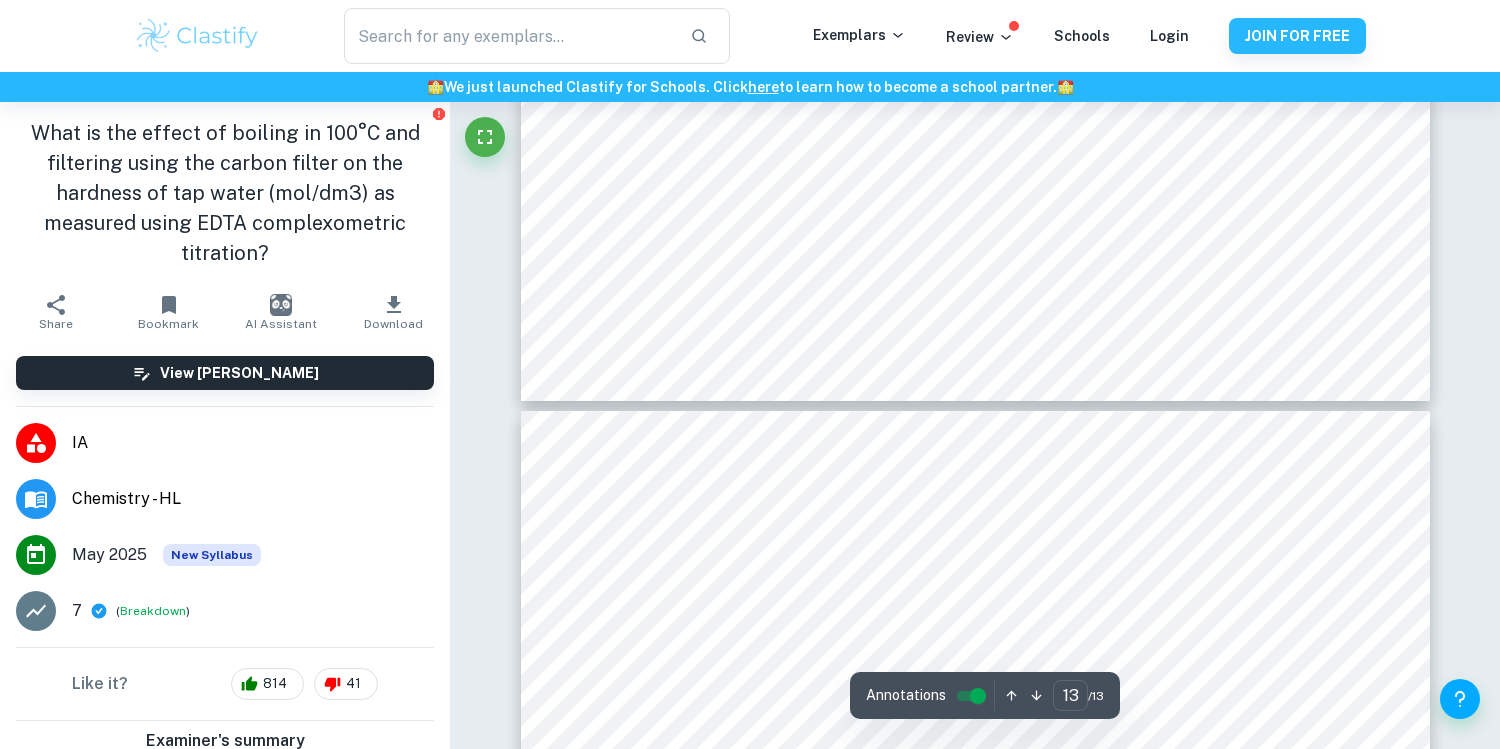type on "12" 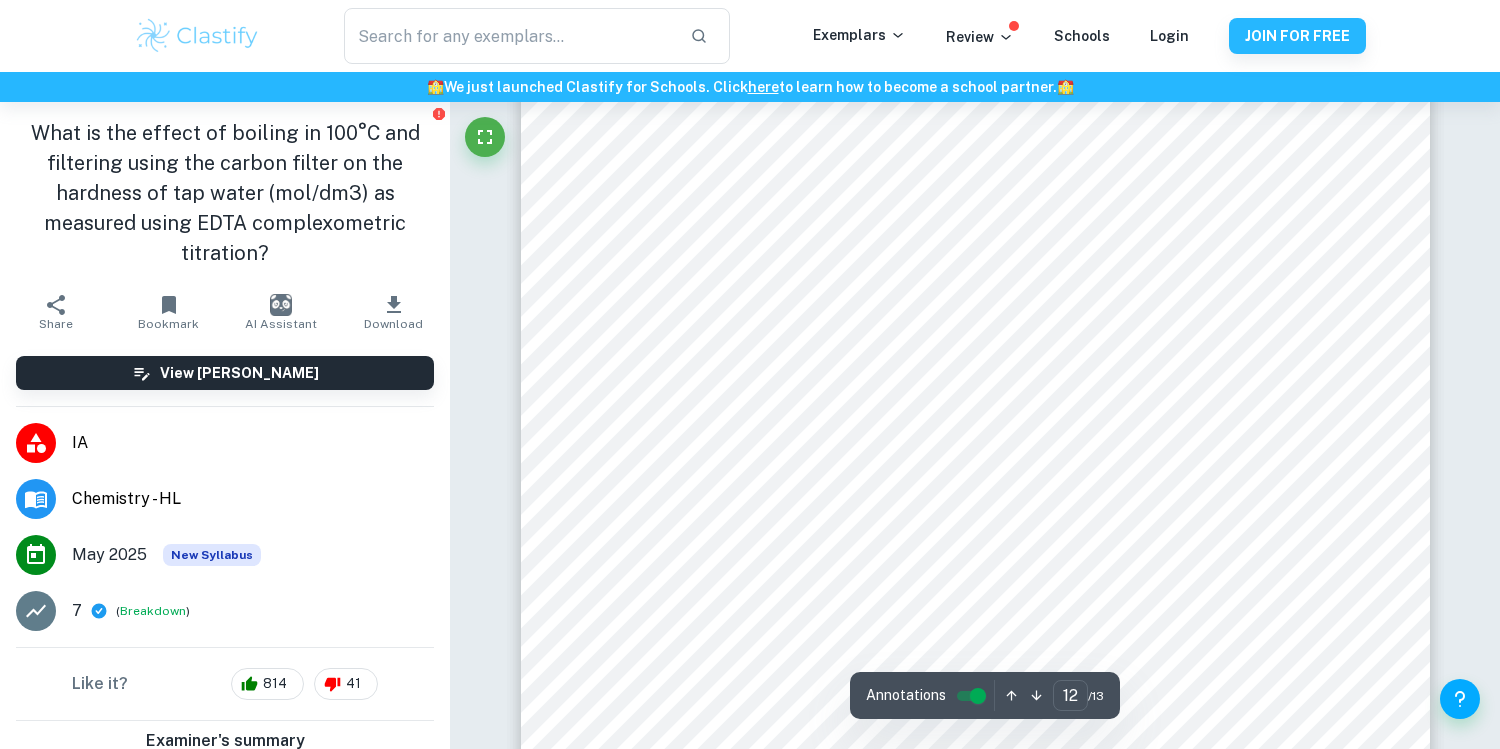 scroll, scrollTop: 15112, scrollLeft: 0, axis: vertical 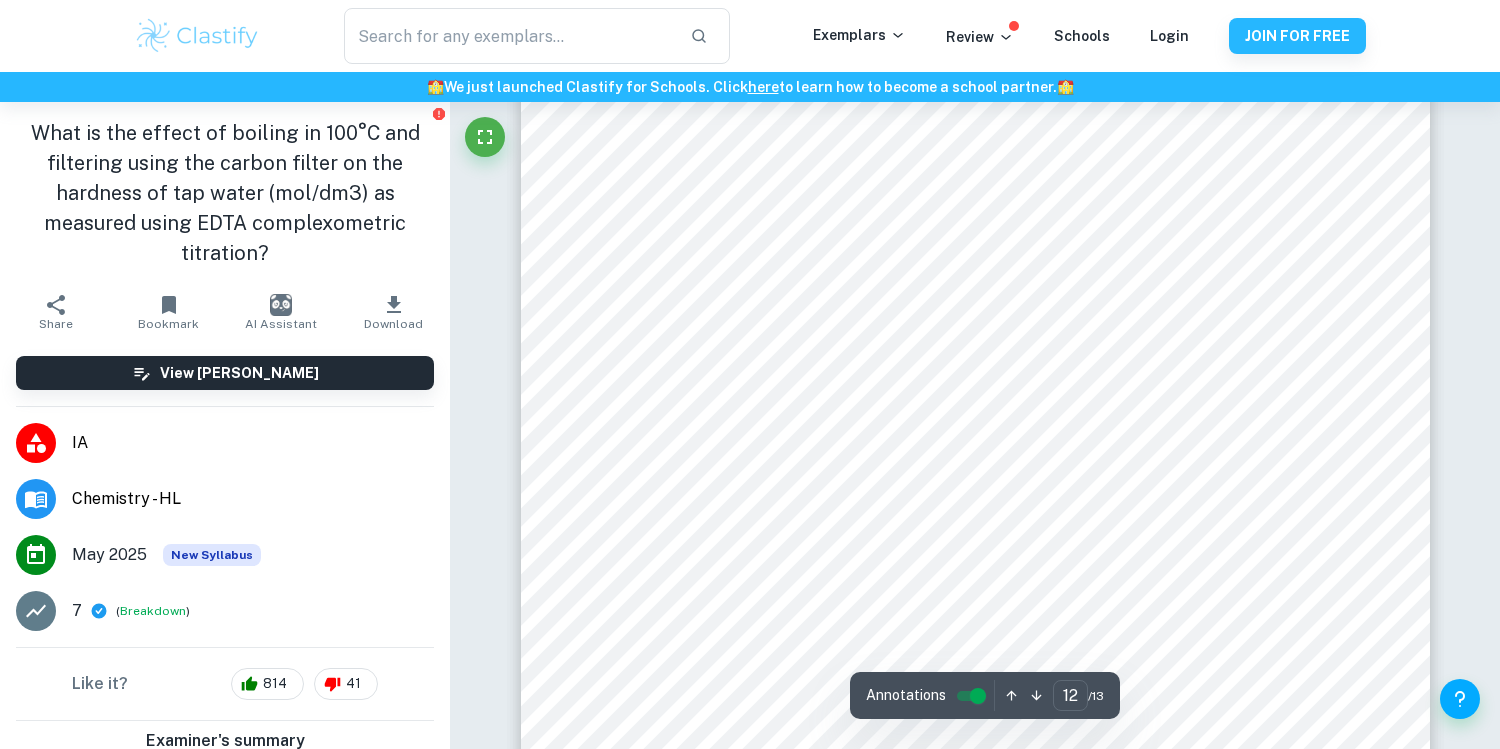 click at bounding box center (978, 696) 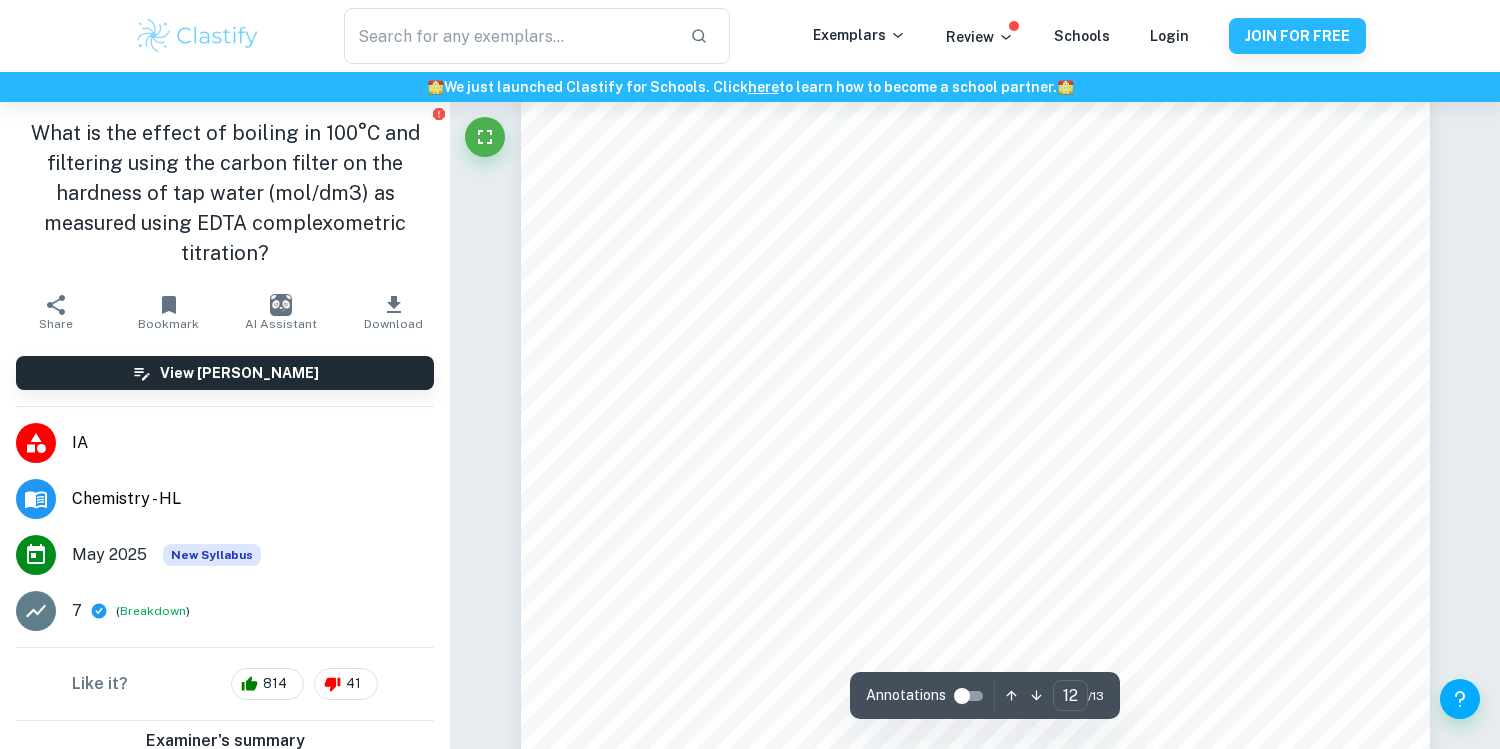 scroll, scrollTop: 14413, scrollLeft: 0, axis: vertical 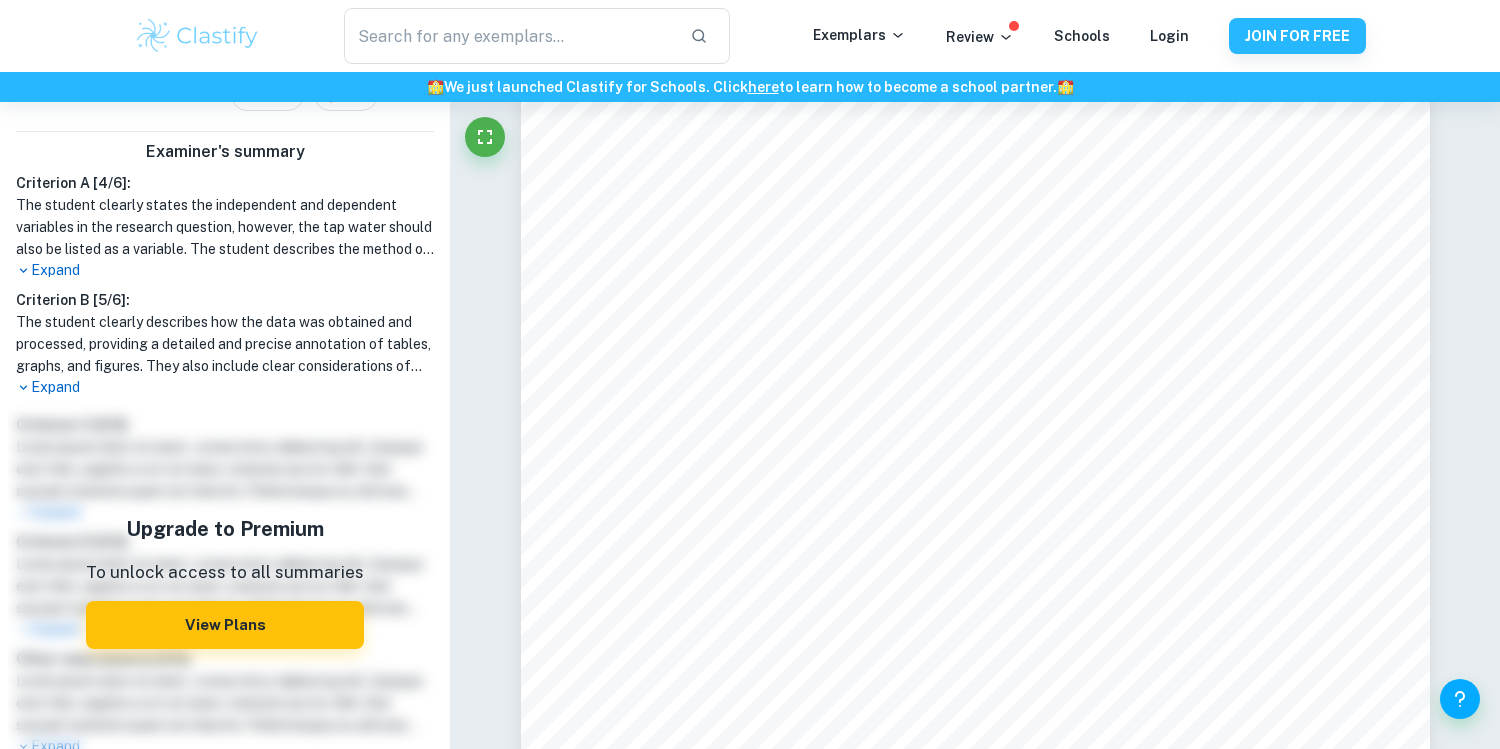 click on "Expand" at bounding box center (225, 387) 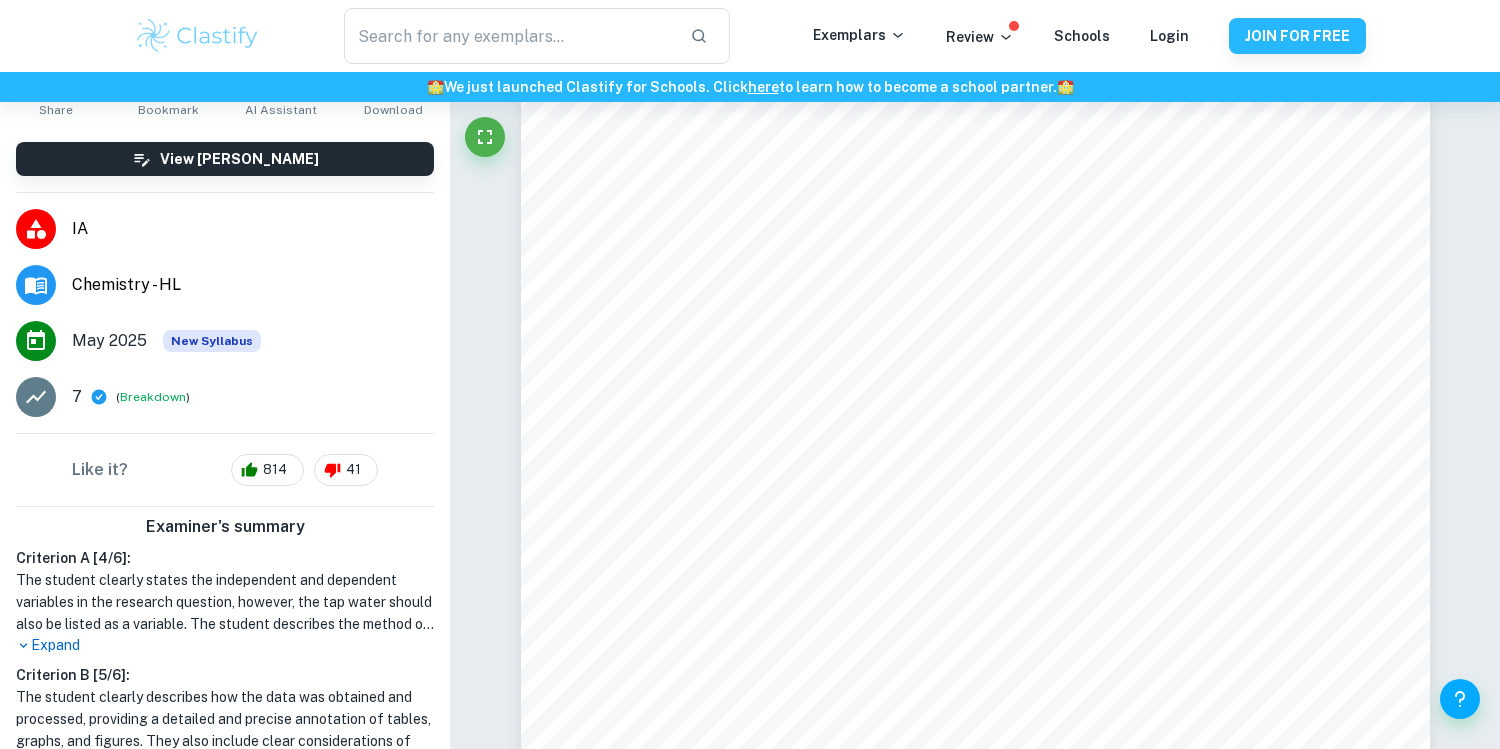 scroll, scrollTop: 204, scrollLeft: 0, axis: vertical 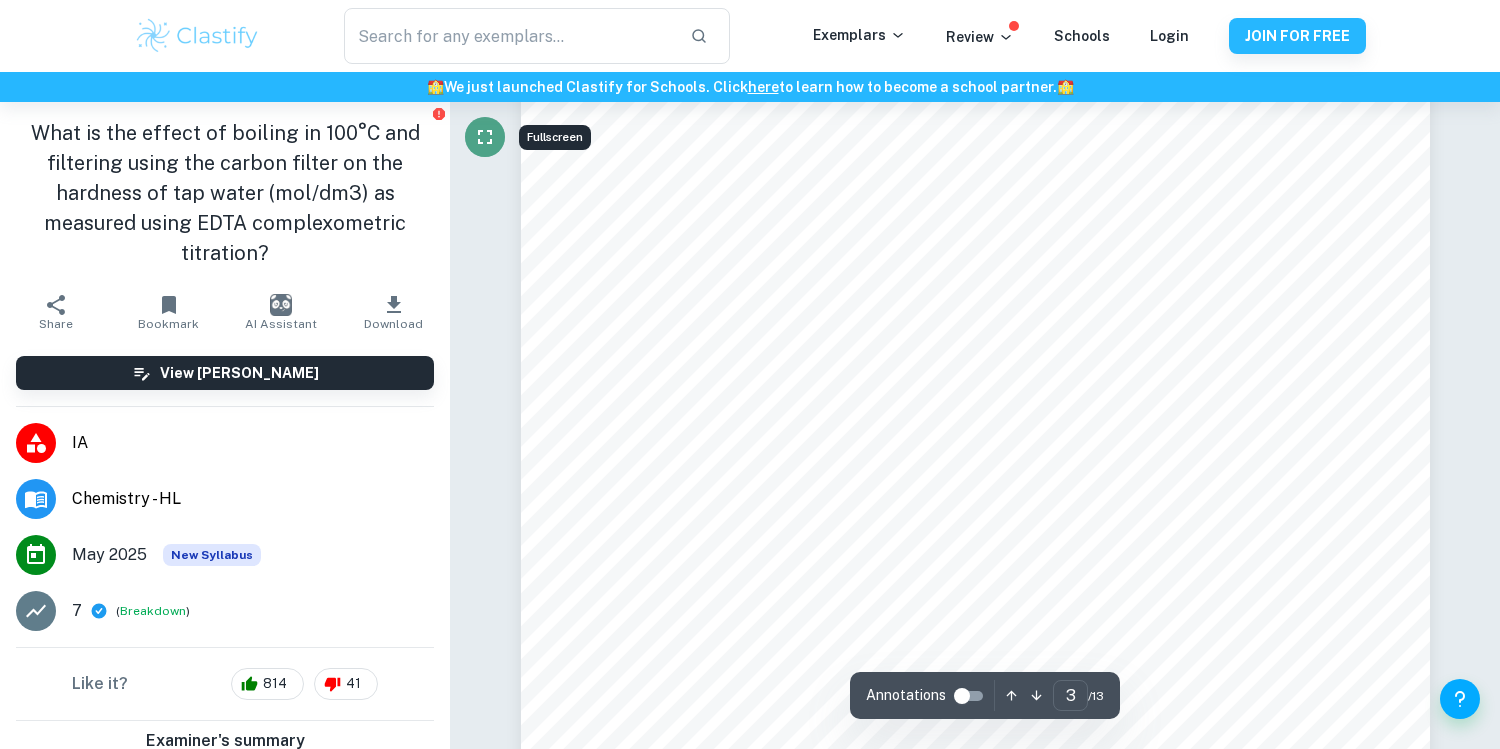 click 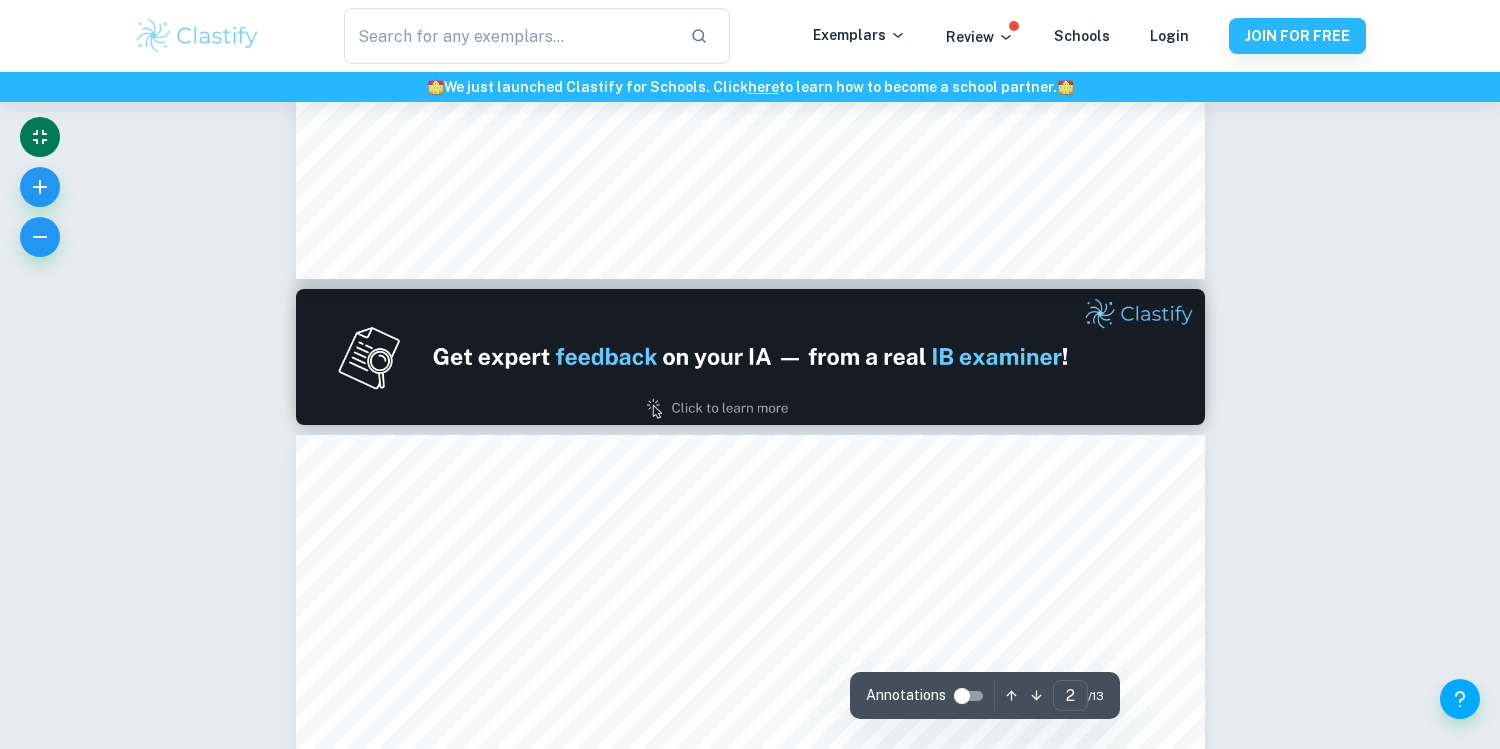 type on "1" 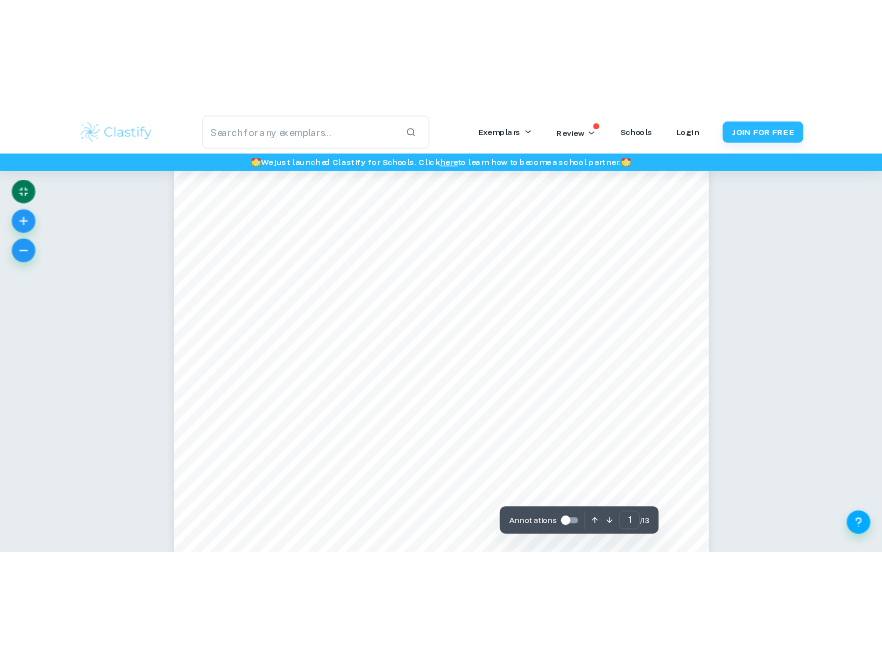scroll, scrollTop: 0, scrollLeft: 0, axis: both 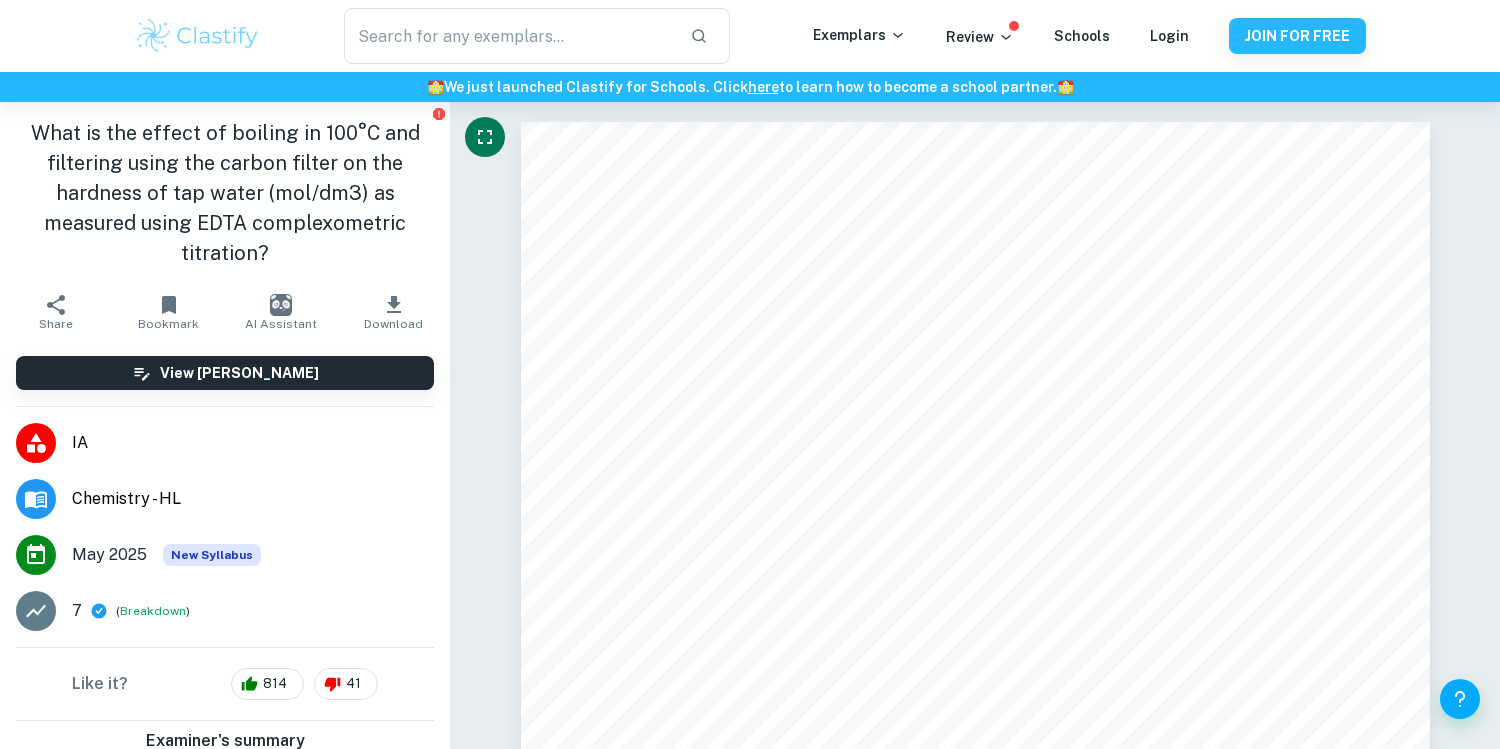 click 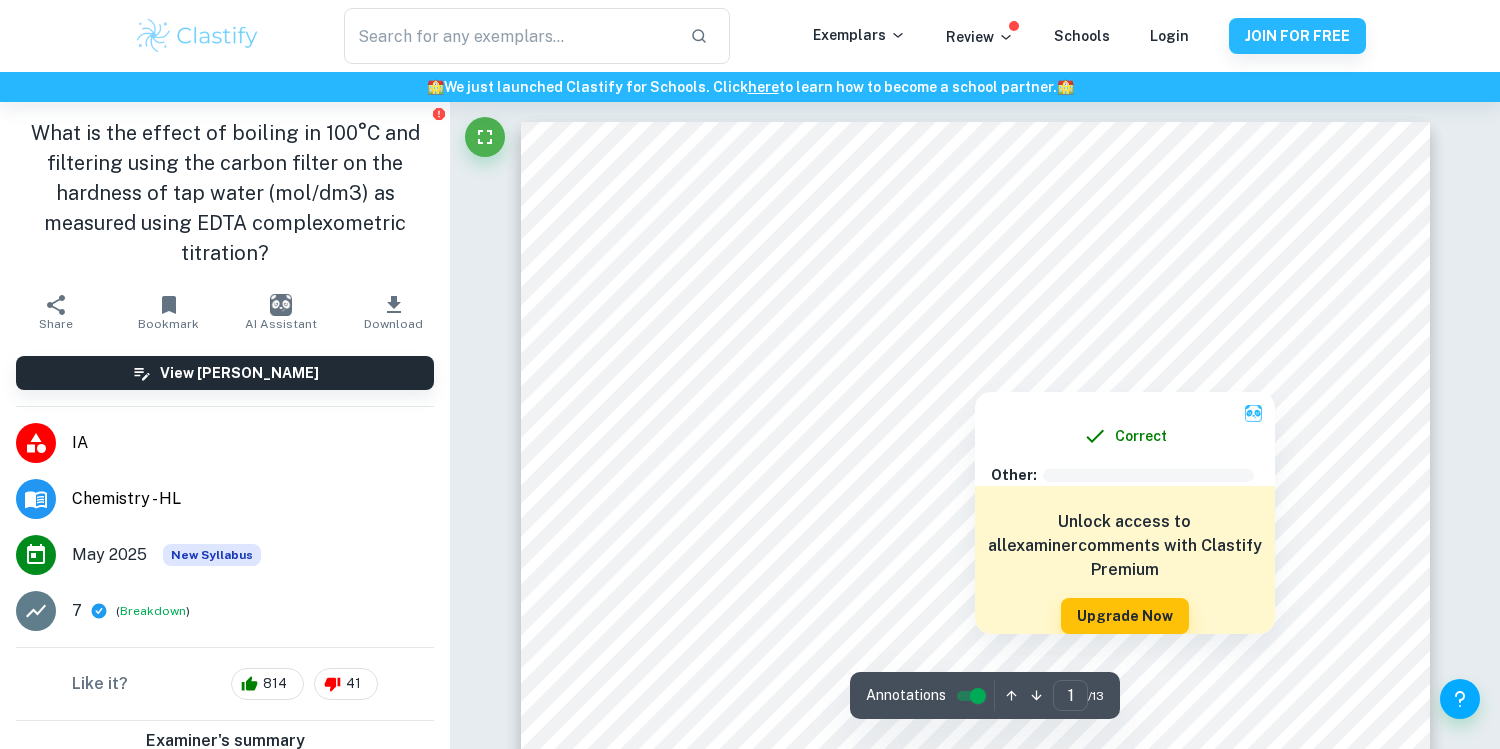 click at bounding box center (975, 347) 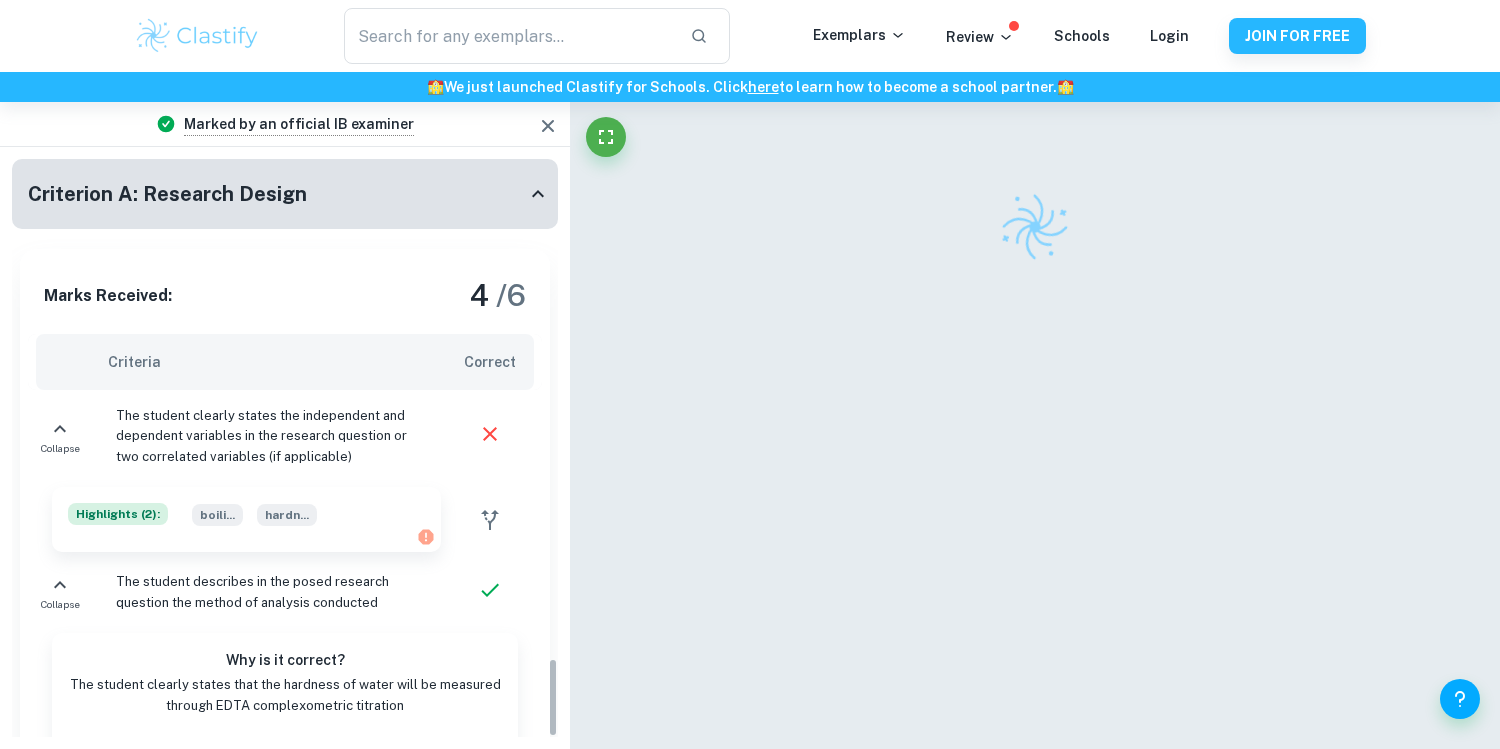 scroll, scrollTop: 3996, scrollLeft: 0, axis: vertical 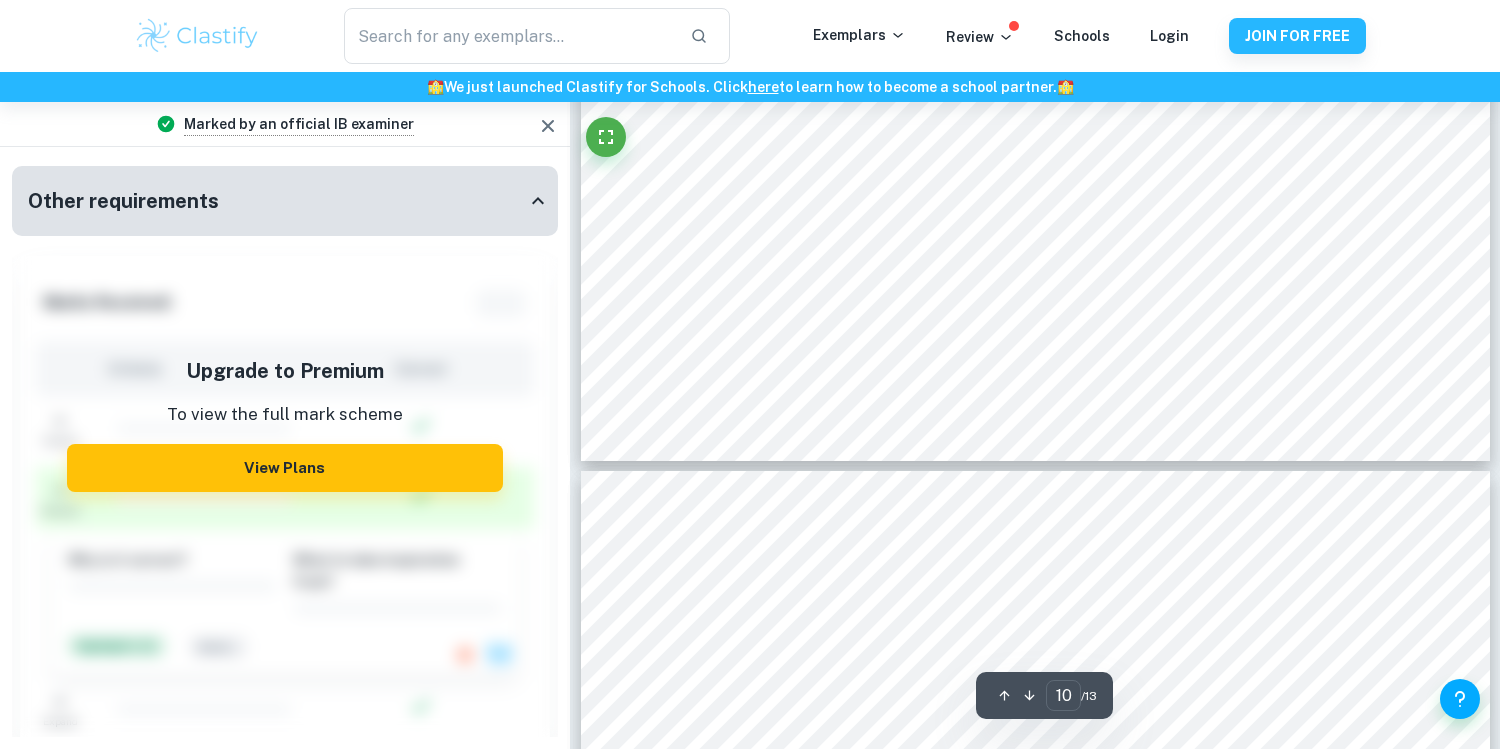 type on "11" 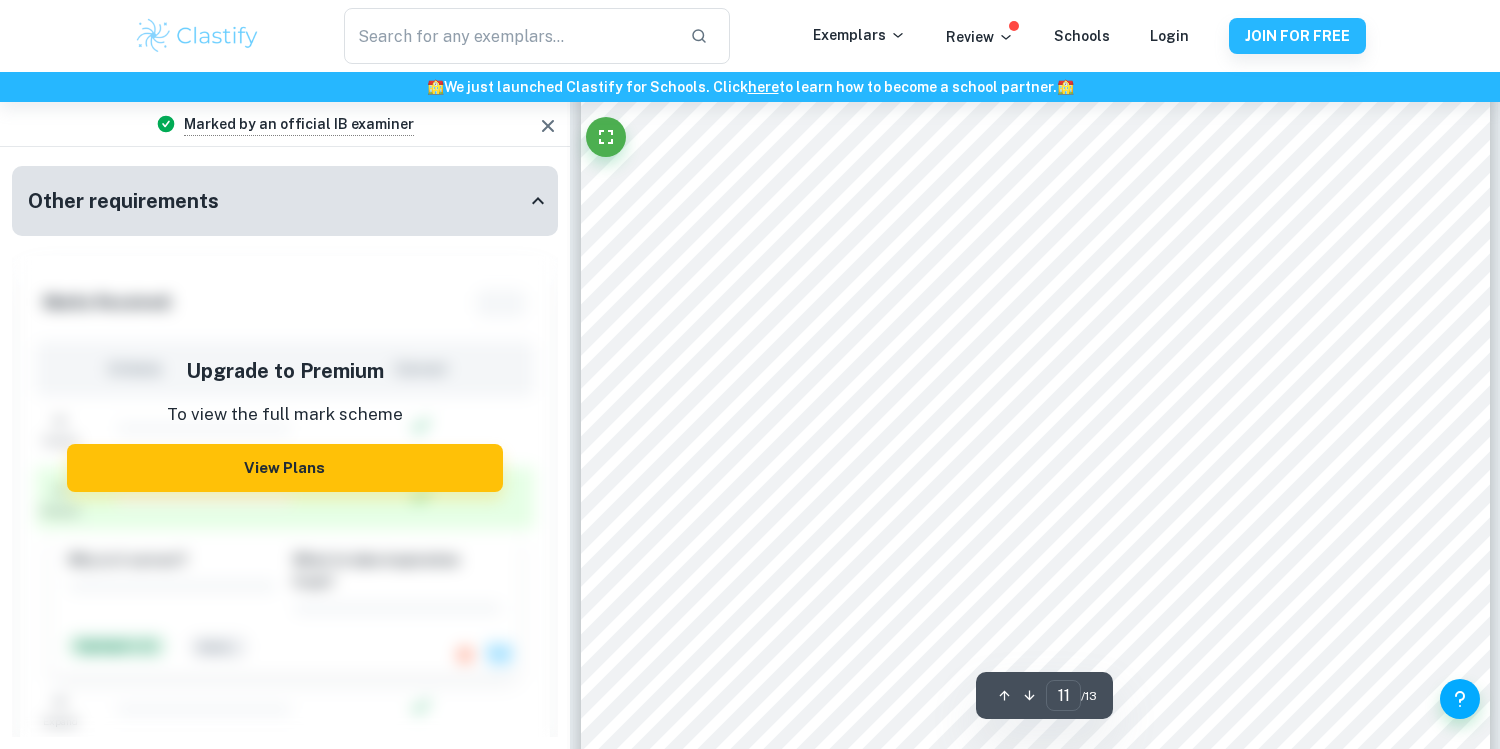 scroll, scrollTop: 13965, scrollLeft: 0, axis: vertical 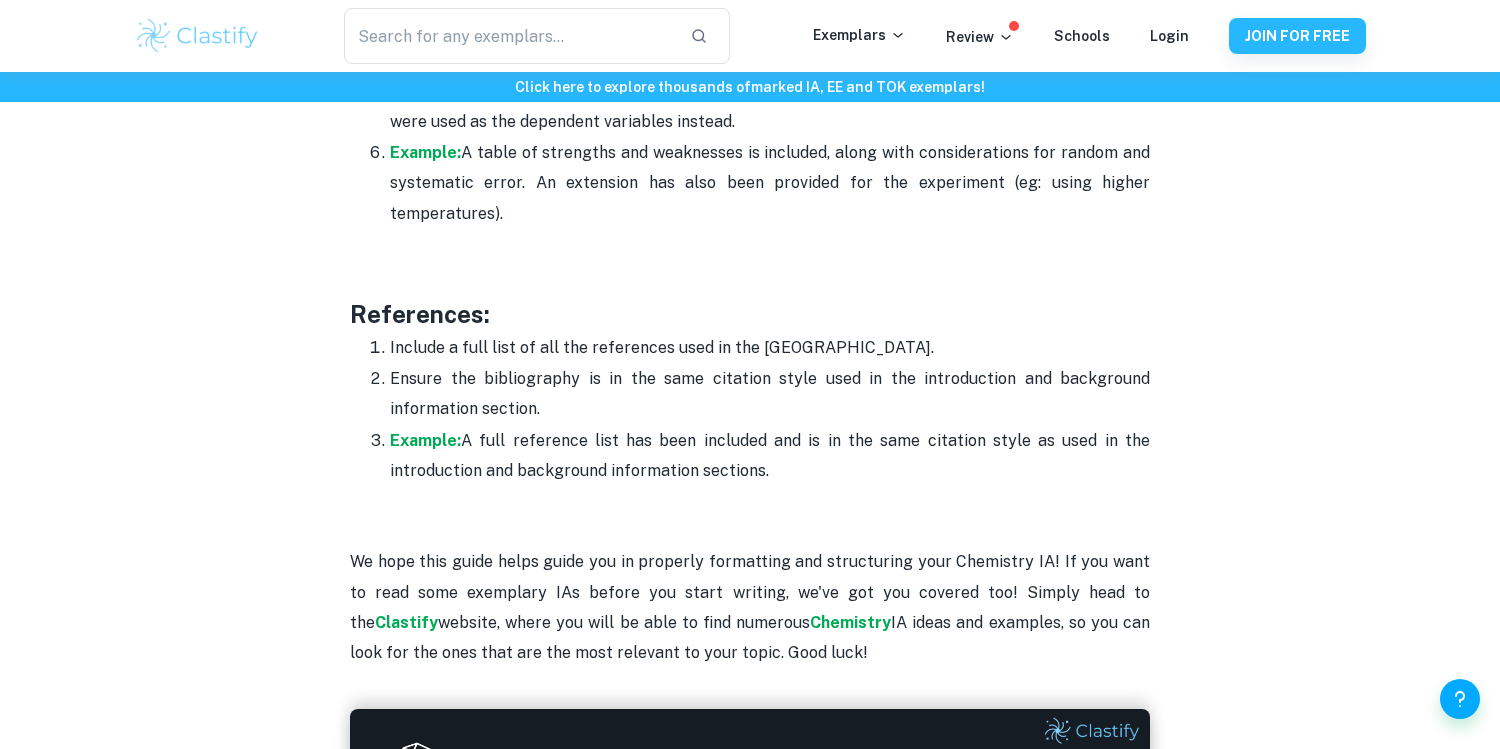 drag, startPoint x: 350, startPoint y: 229, endPoint x: 885, endPoint y: 448, distance: 578.08826 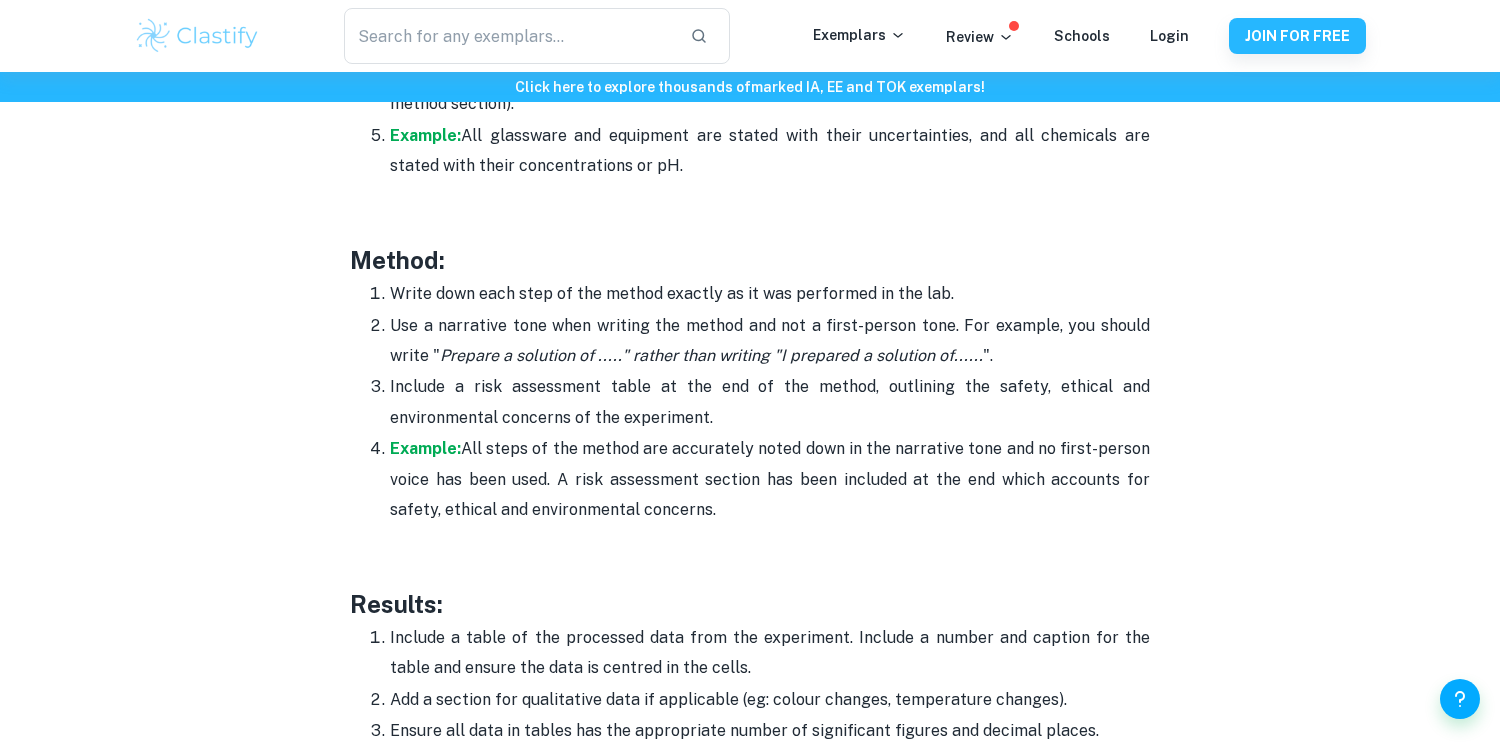 scroll, scrollTop: 4018, scrollLeft: 0, axis: vertical 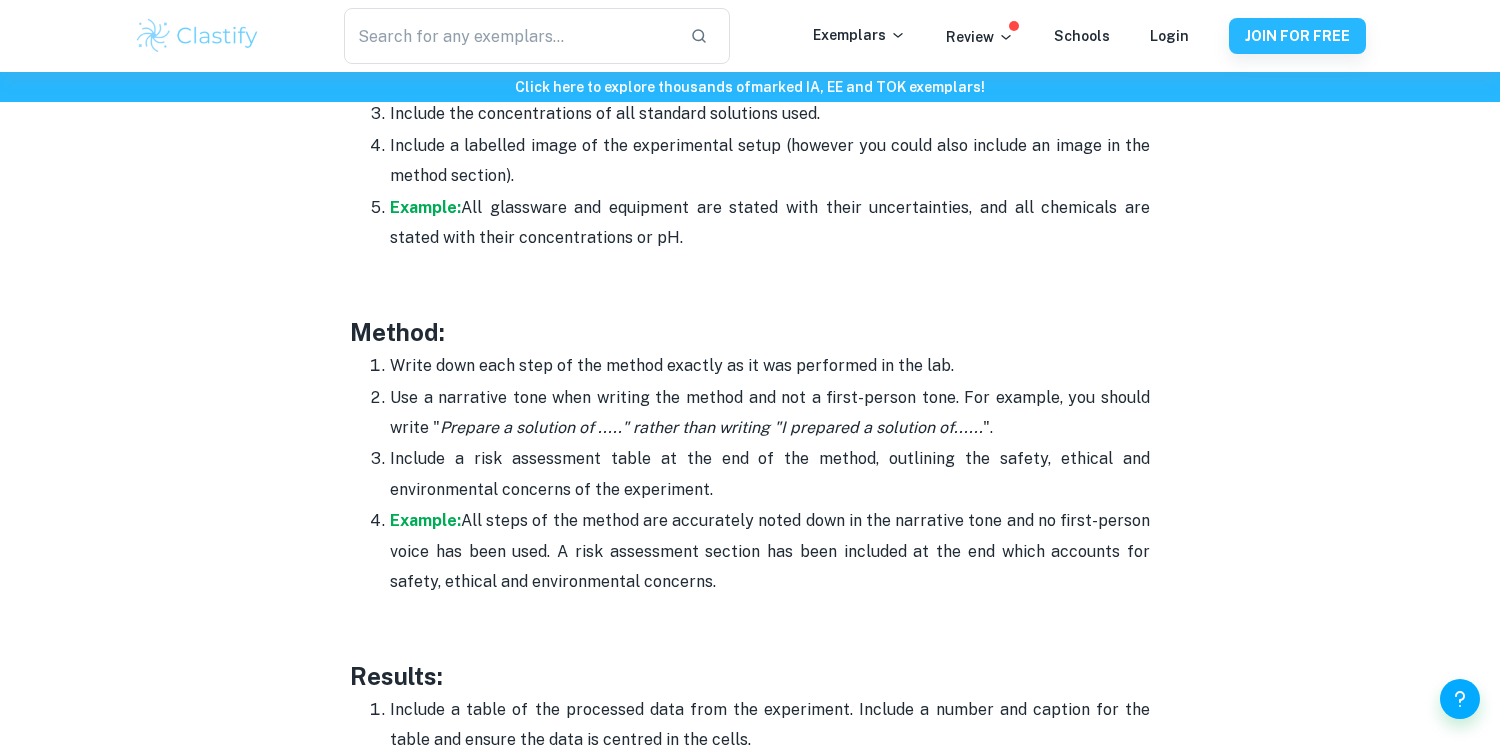 click on "Example:  All glassware and equipment are stated with their uncertainties, and all chemicals are stated with their concentrations or pH." at bounding box center (770, 223) 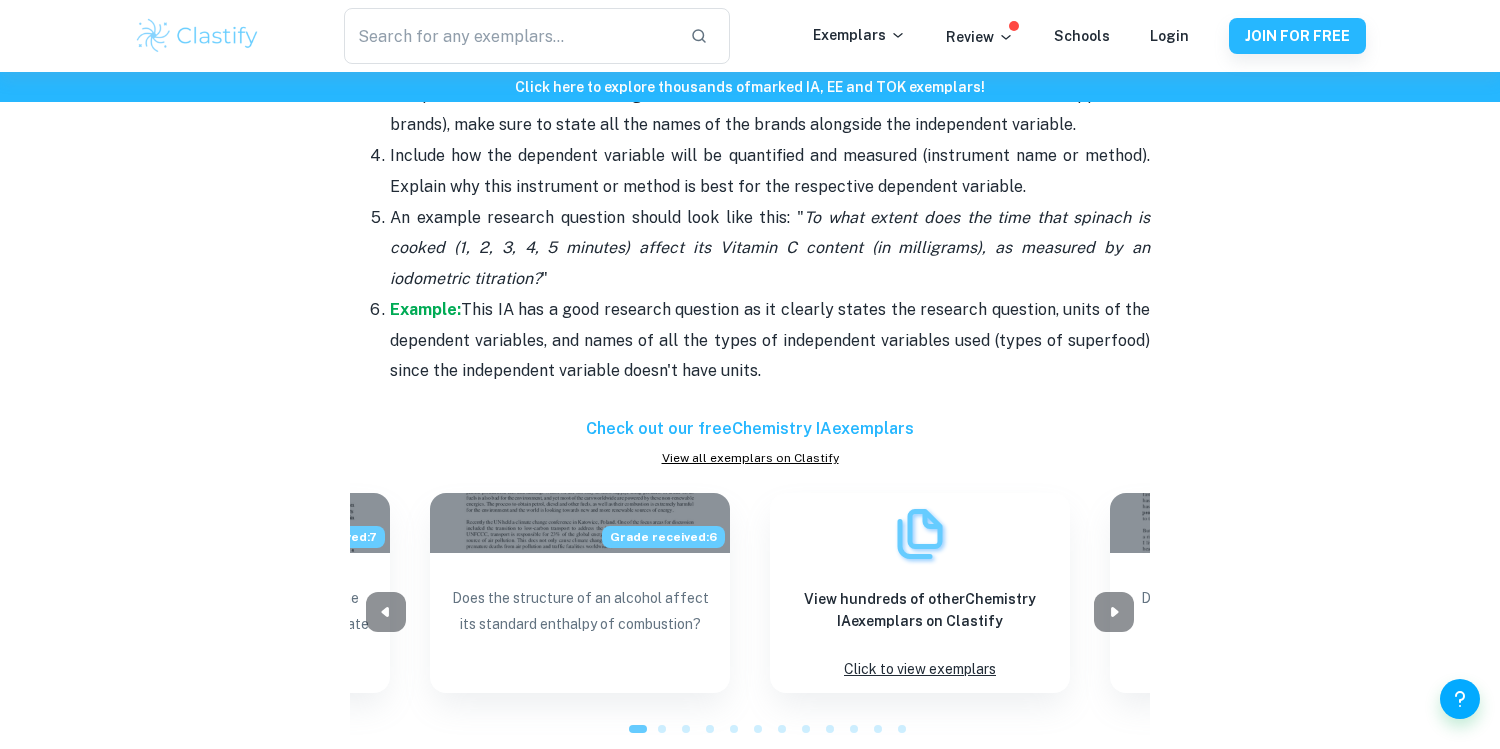 scroll, scrollTop: 2037, scrollLeft: 0, axis: vertical 